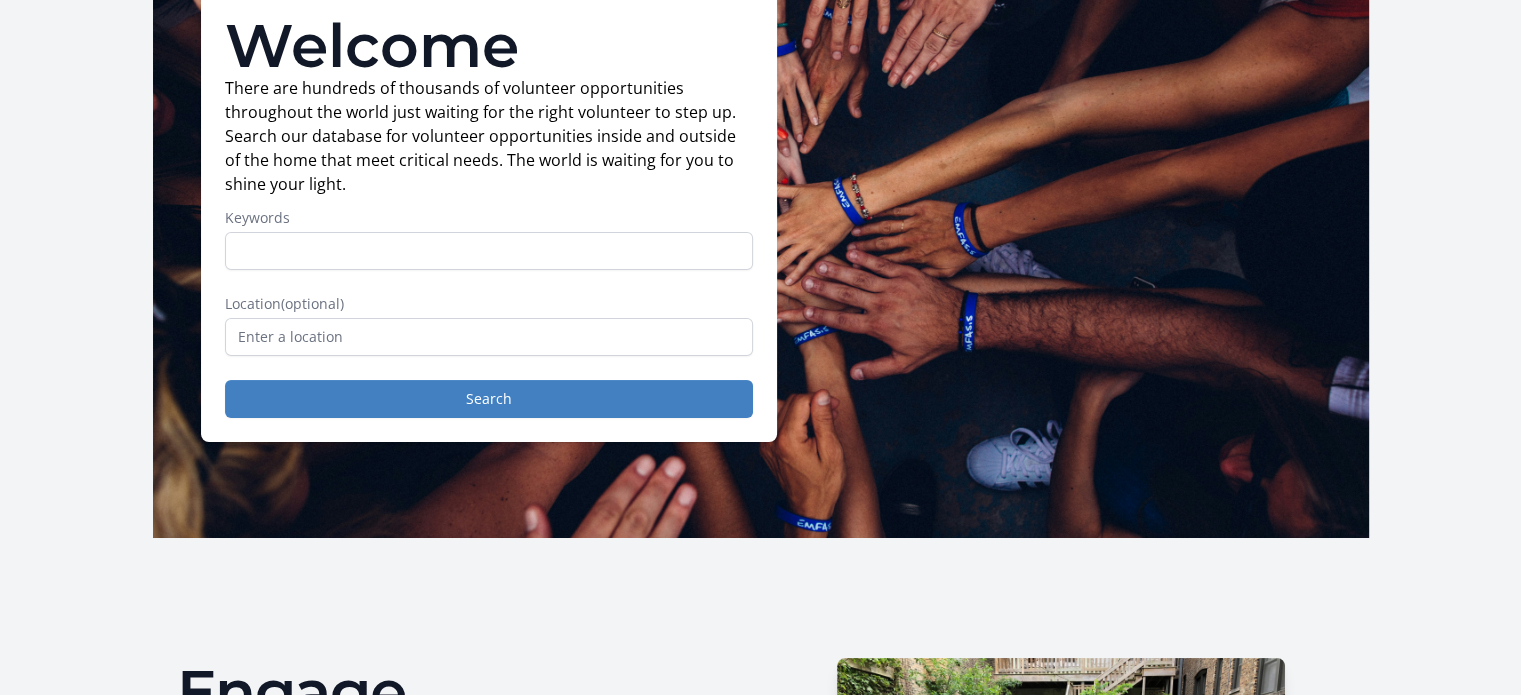 scroll, scrollTop: 100, scrollLeft: 0, axis: vertical 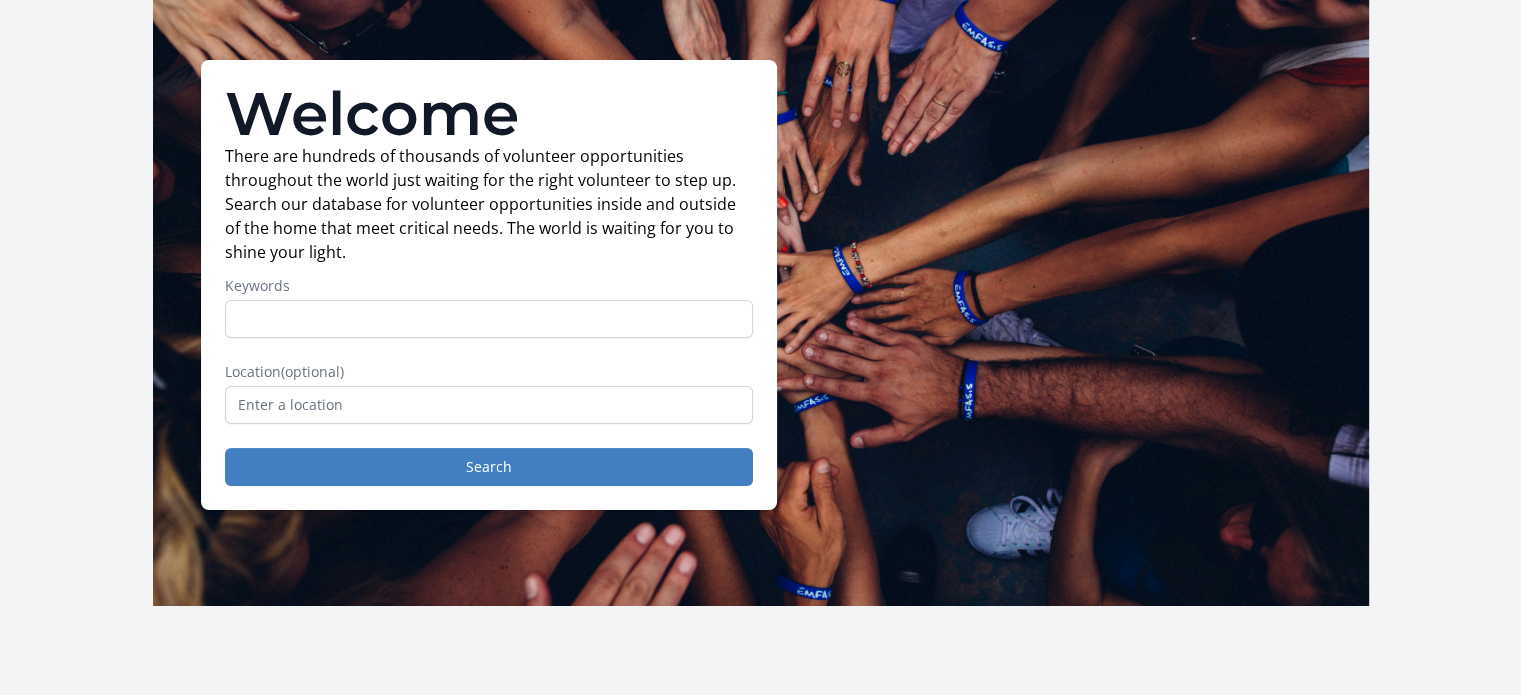 click on "Keywords" at bounding box center (489, 319) 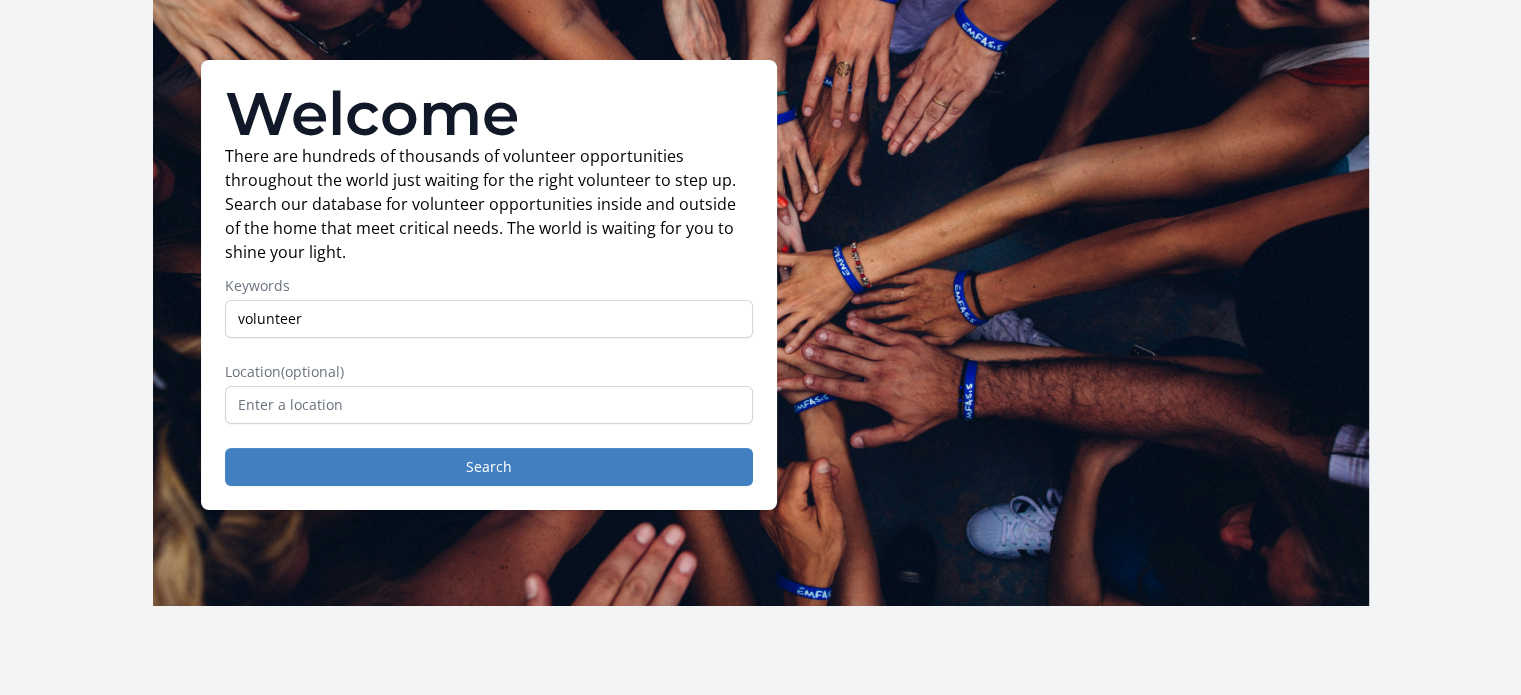 type on "volunteer" 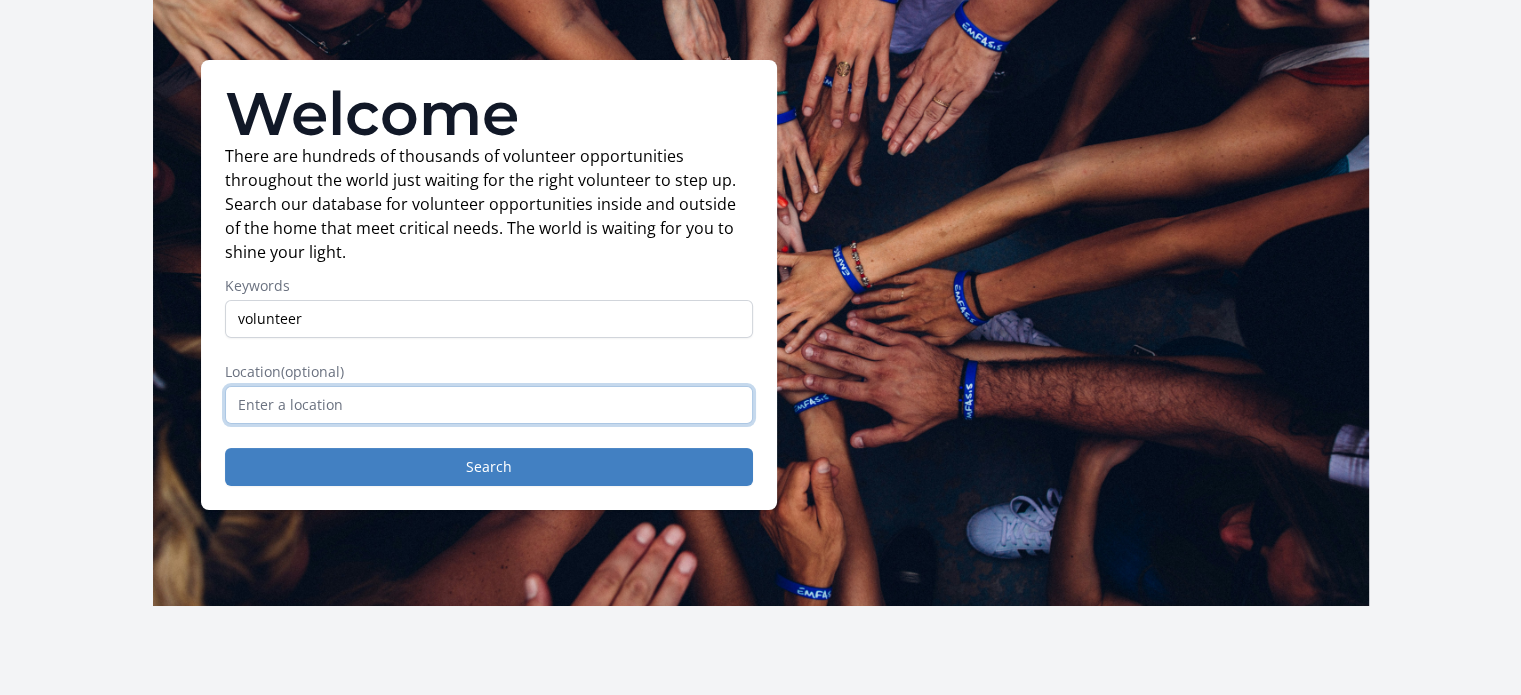 click at bounding box center (489, 405) 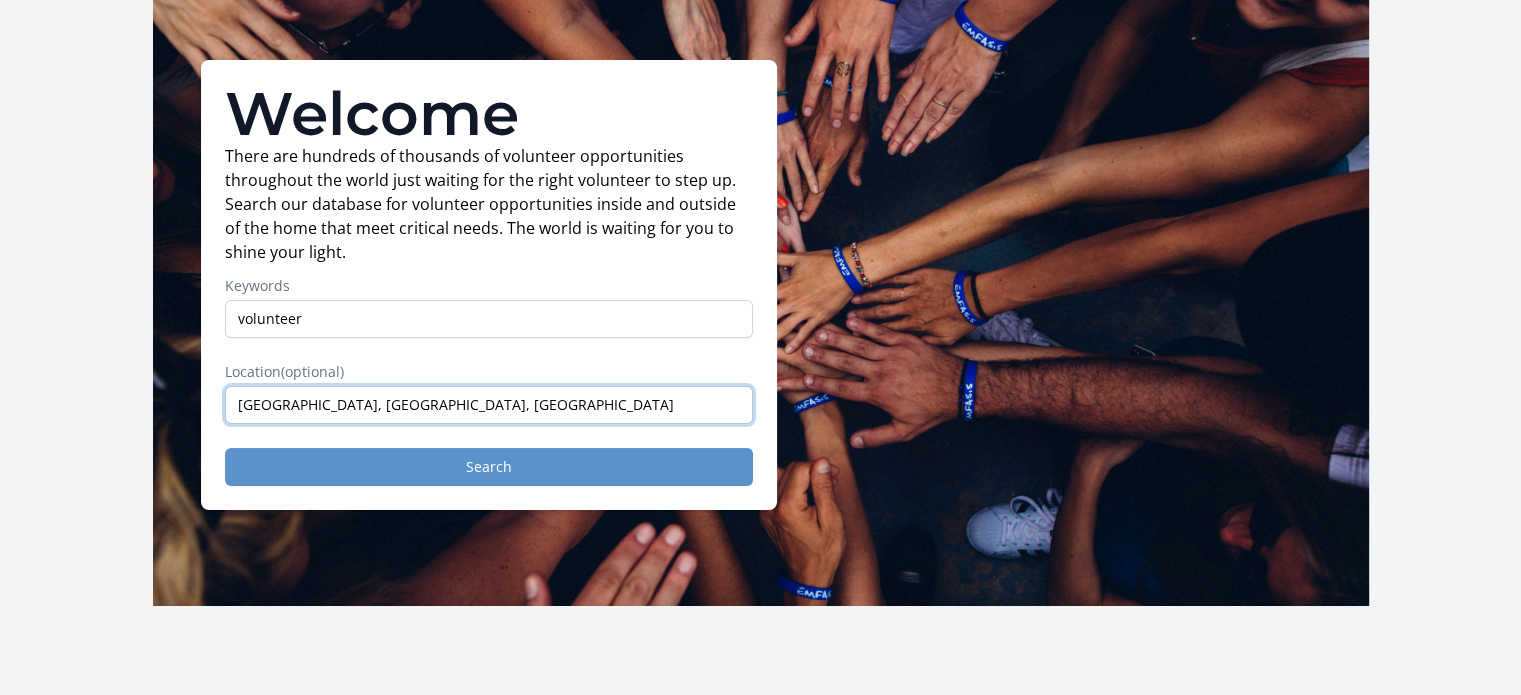 type on "[GEOGRAPHIC_DATA], [GEOGRAPHIC_DATA], [GEOGRAPHIC_DATA]" 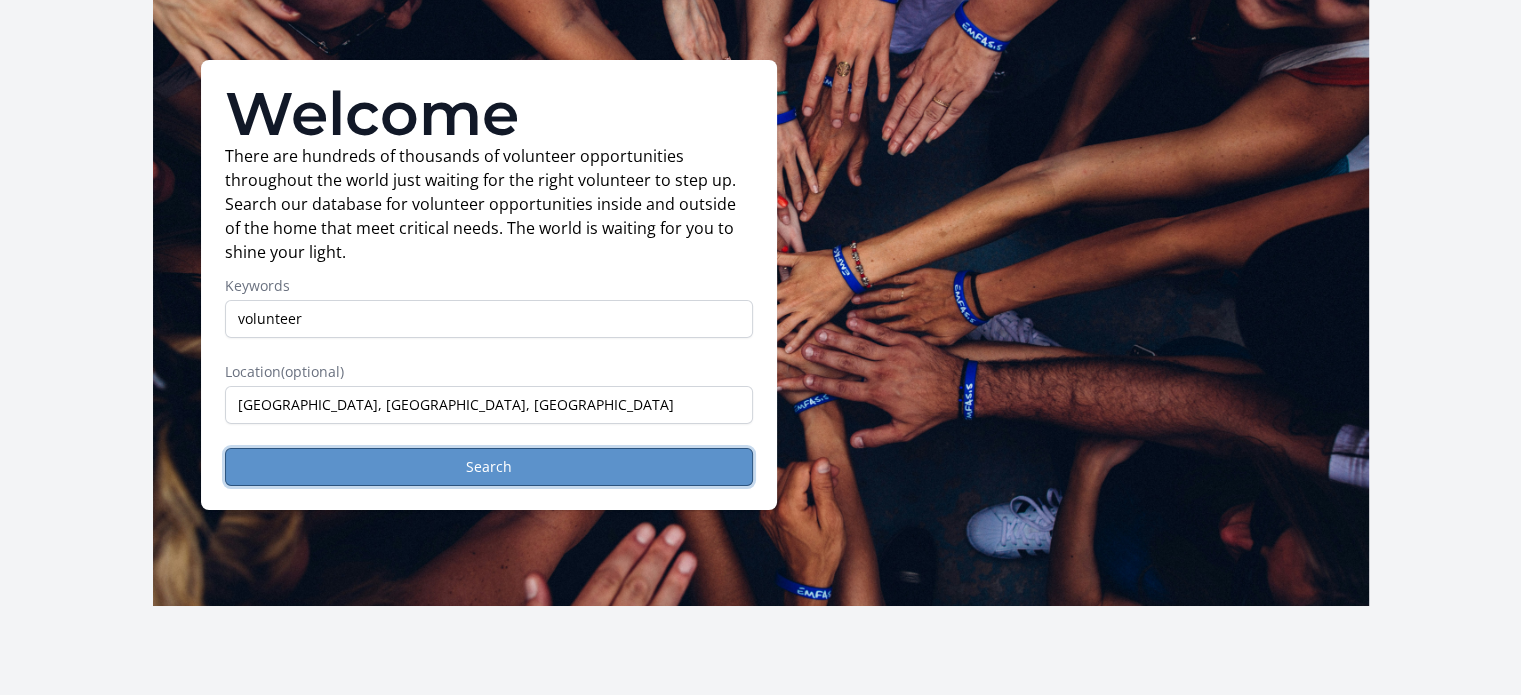 click on "Search" at bounding box center (489, 467) 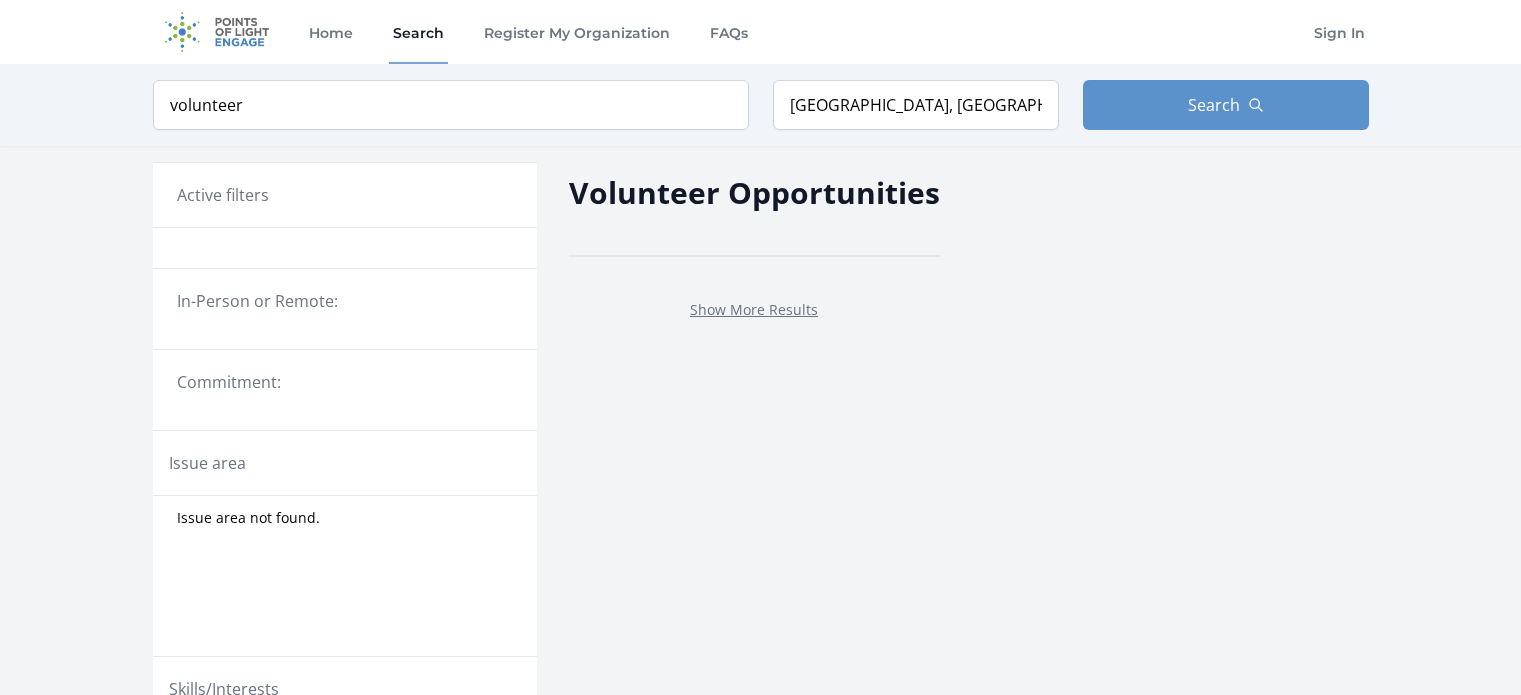 scroll, scrollTop: 0, scrollLeft: 0, axis: both 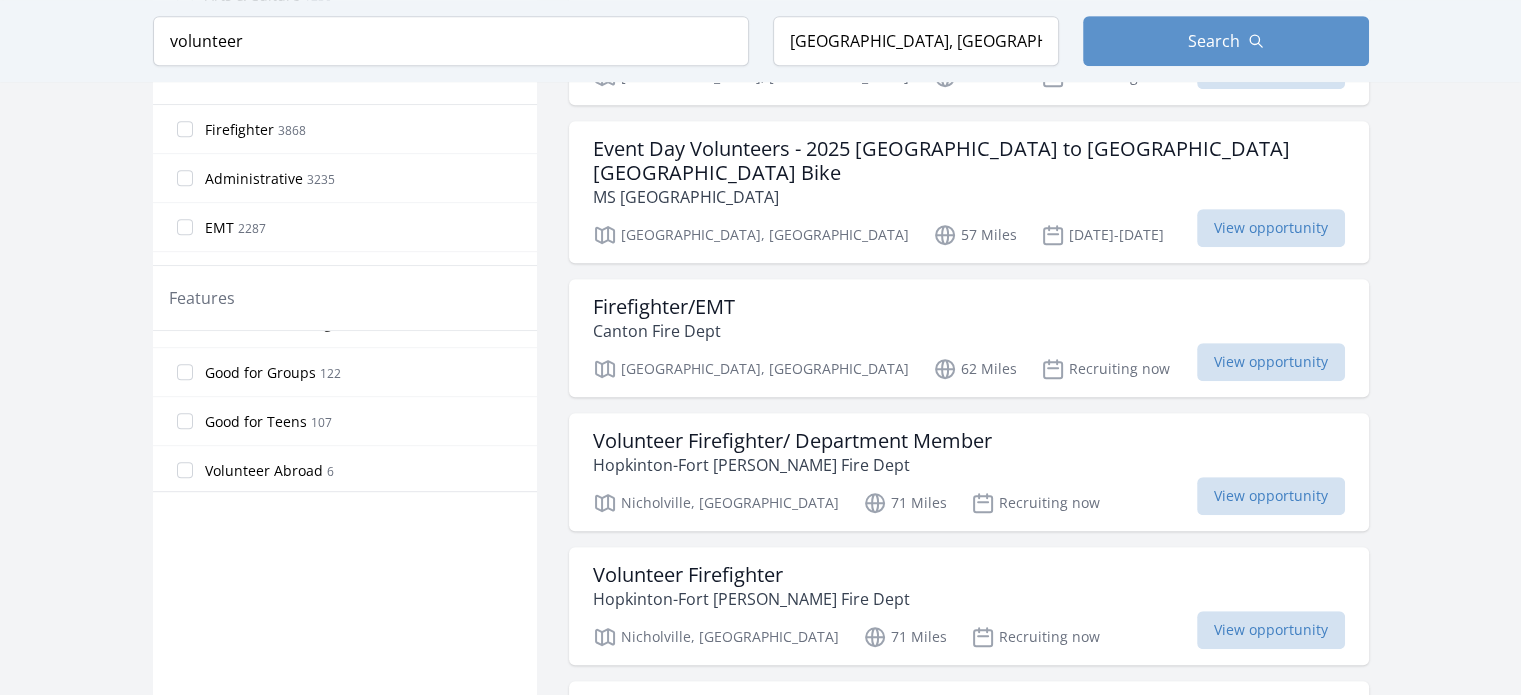 click on "Good for Teens   107" at bounding box center [345, 421] 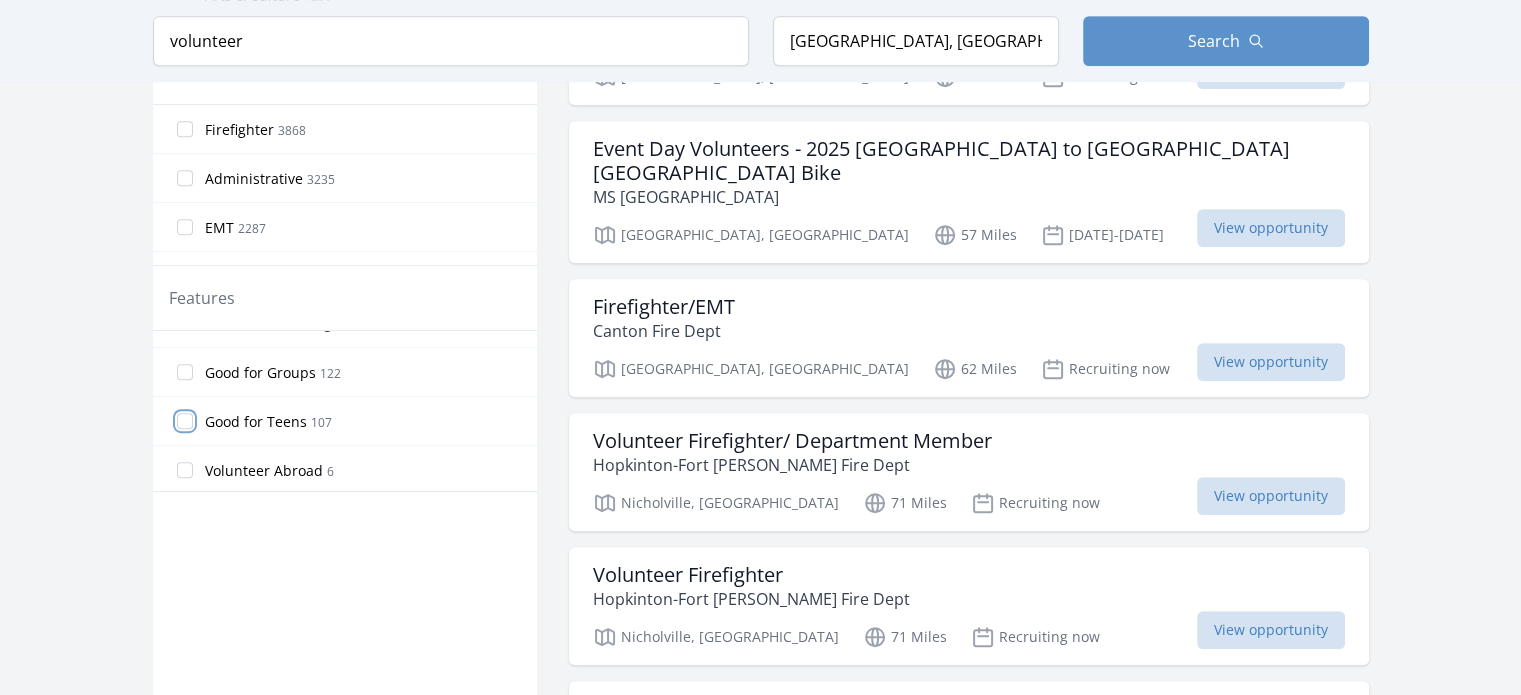 click on "Good for Teens   107" at bounding box center [185, 421] 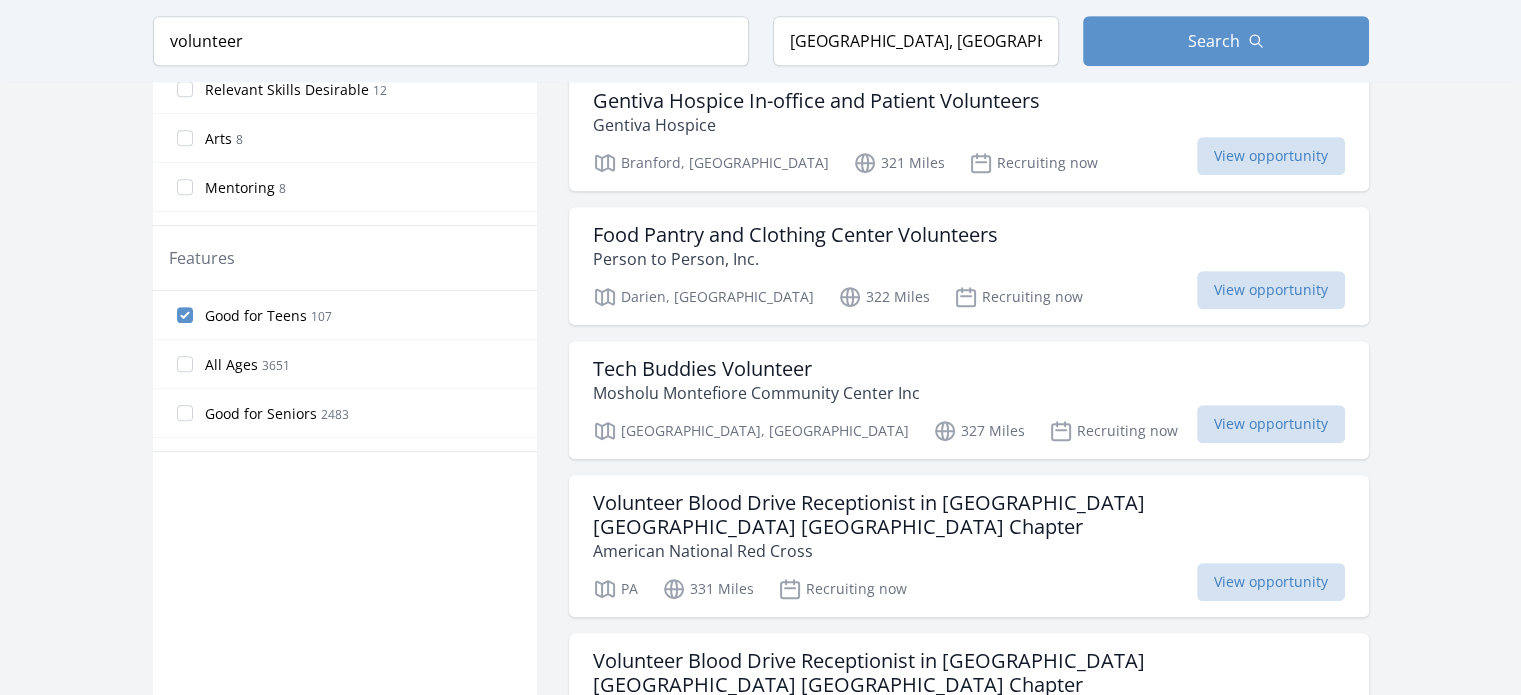 scroll, scrollTop: 860, scrollLeft: 0, axis: vertical 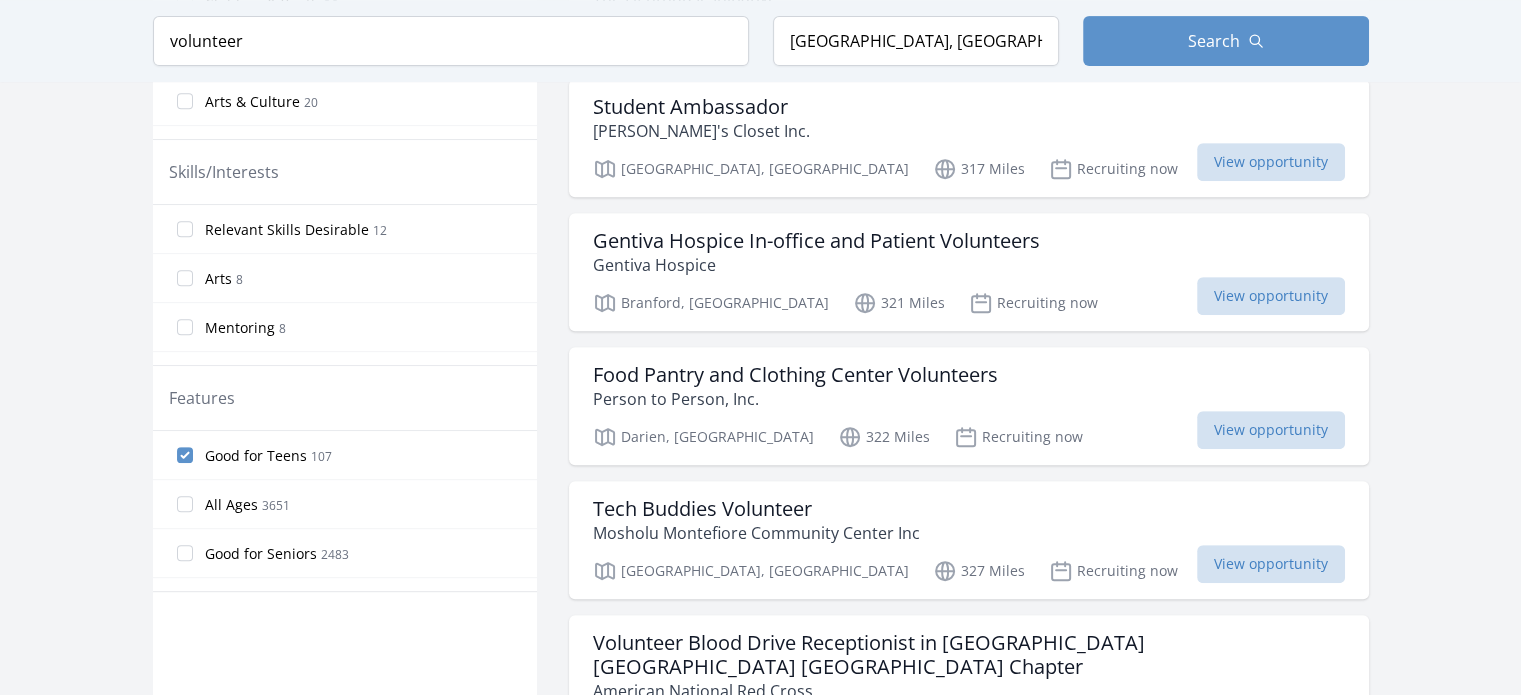 click on "All Ages" at bounding box center [231, 505] 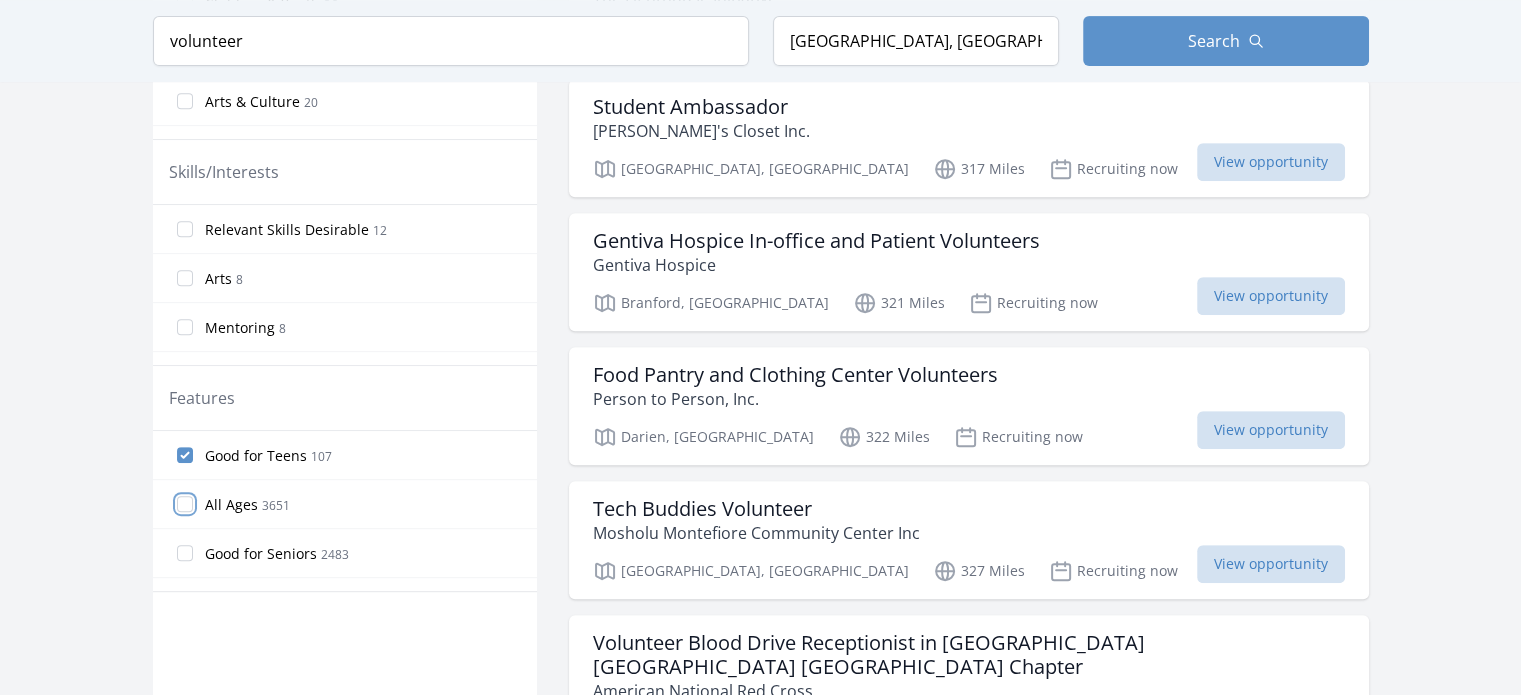 click on "All Ages   3651" at bounding box center [185, 504] 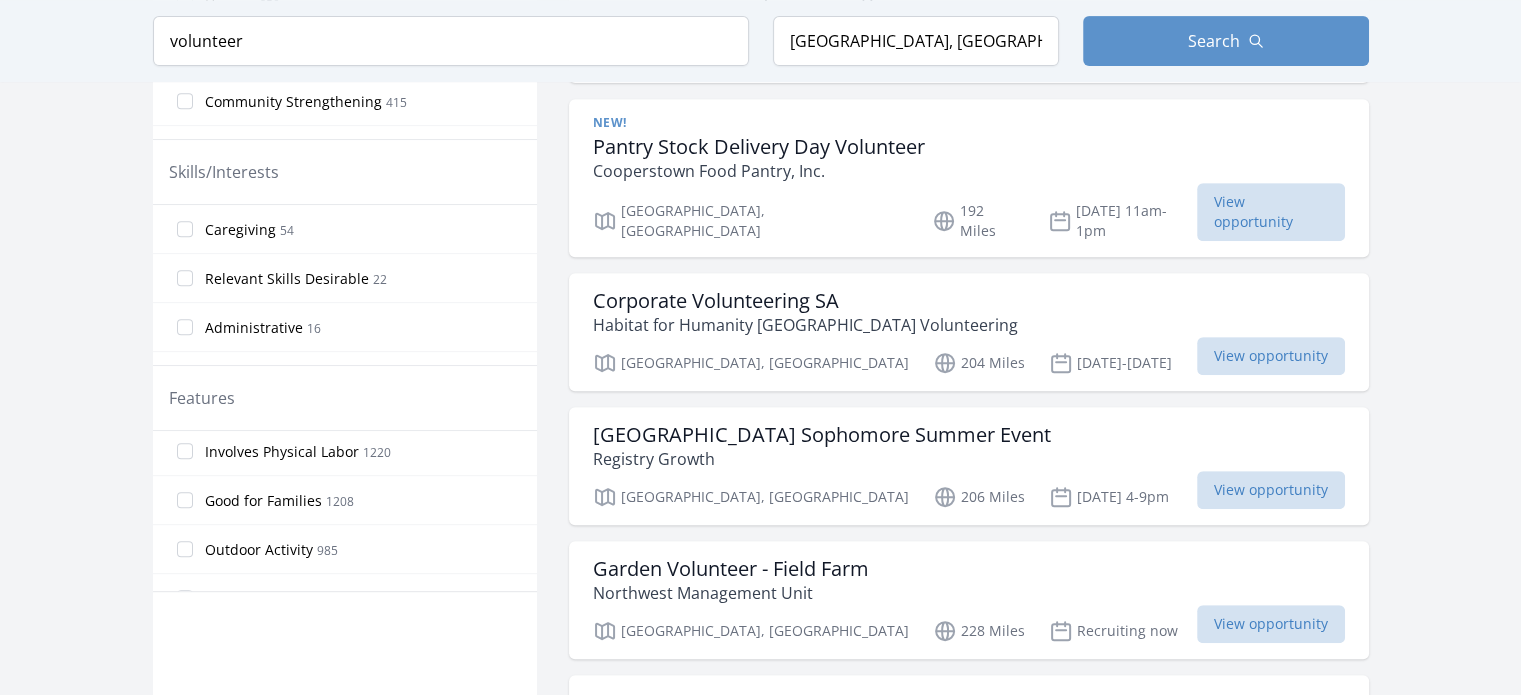 scroll, scrollTop: 100, scrollLeft: 0, axis: vertical 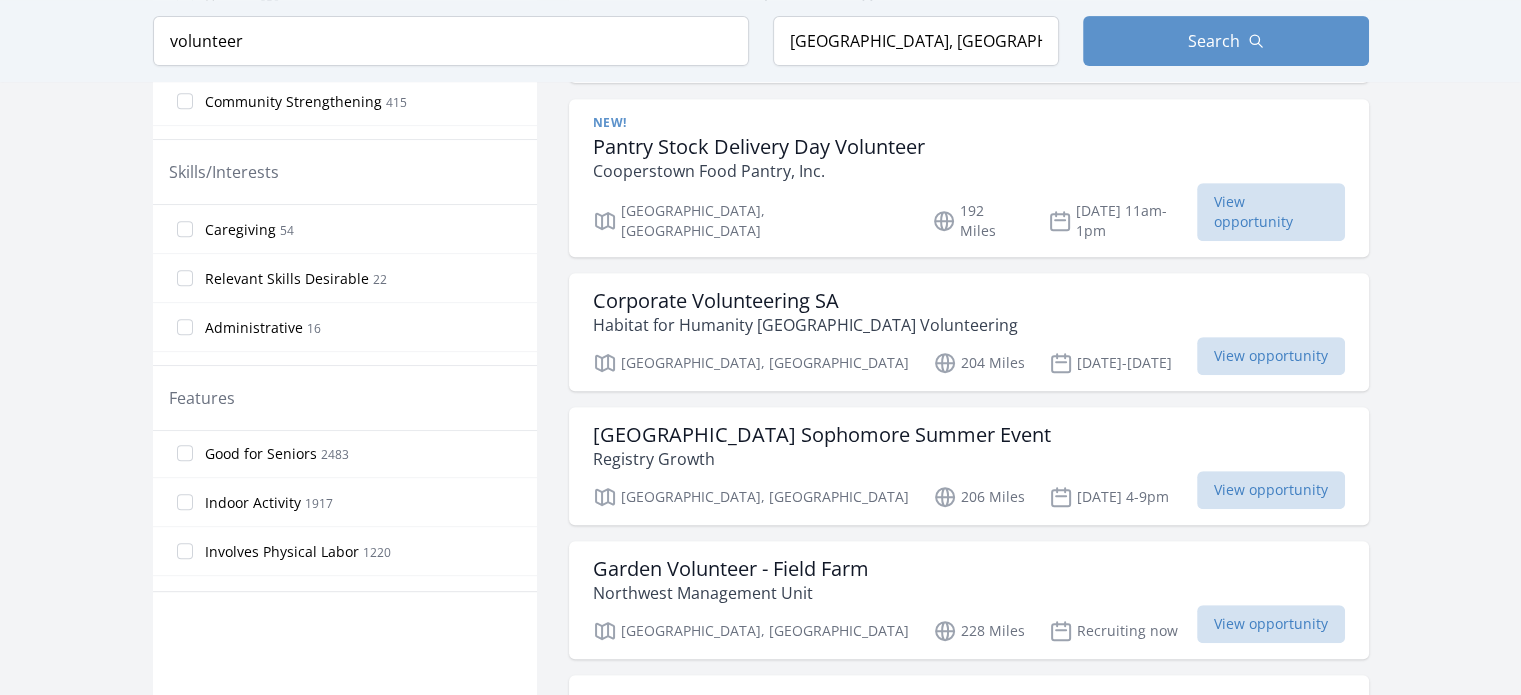 click on "Indoor Activity" at bounding box center [253, 503] 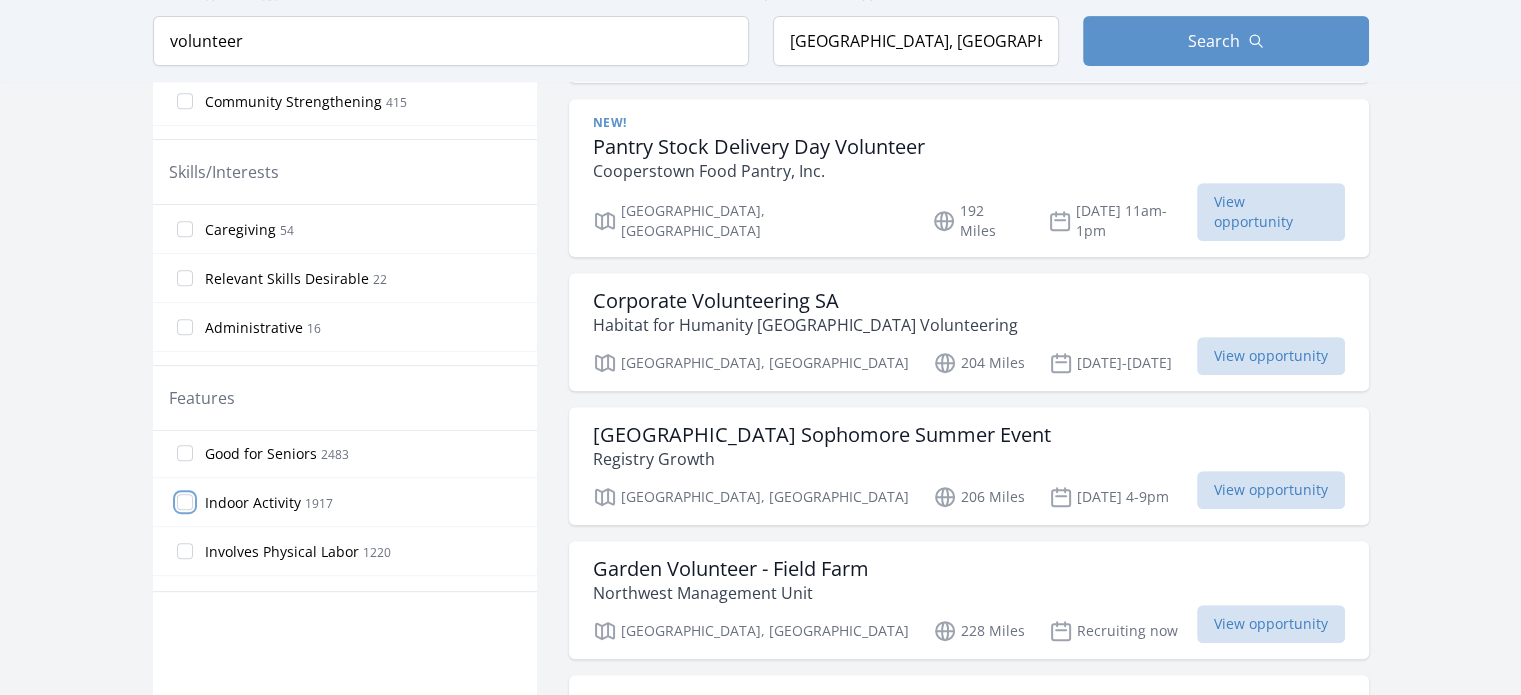 click on "Indoor Activity   1917" at bounding box center (185, 502) 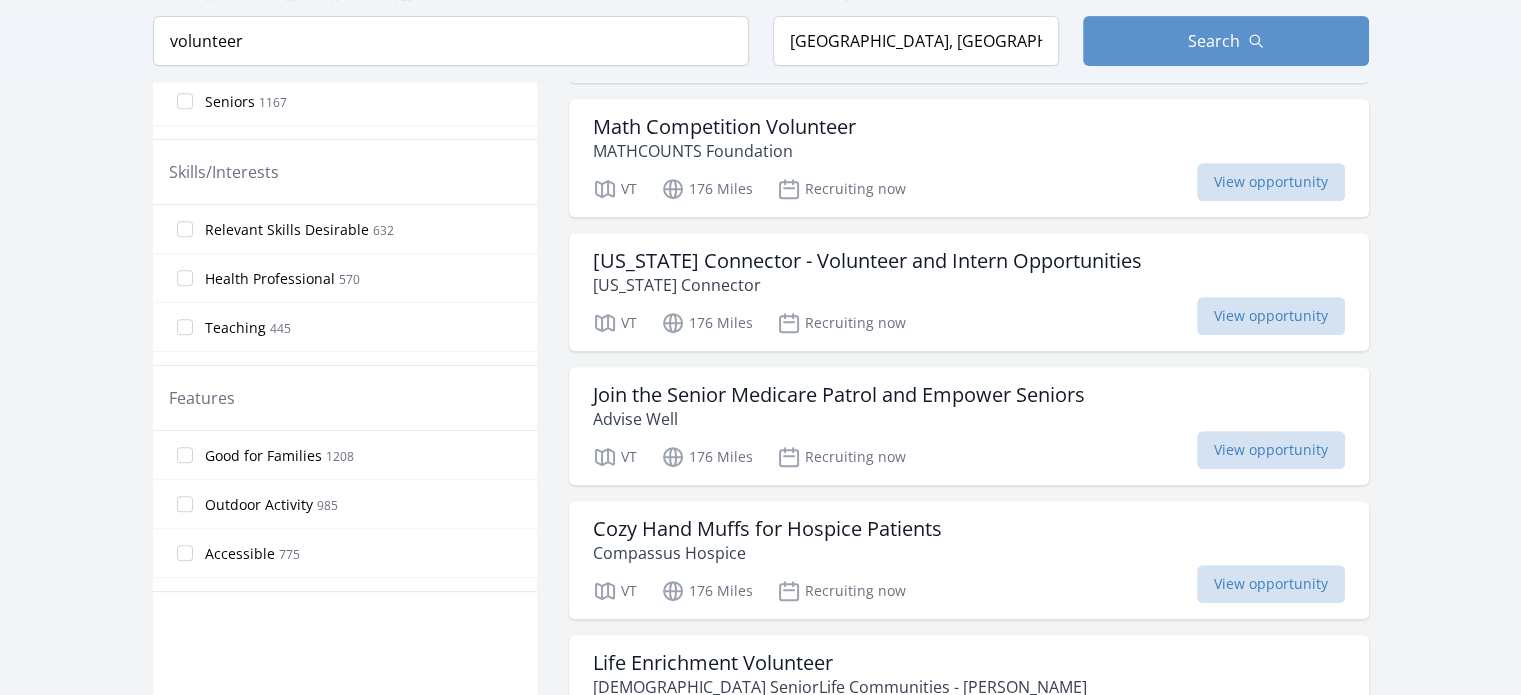 scroll, scrollTop: 200, scrollLeft: 0, axis: vertical 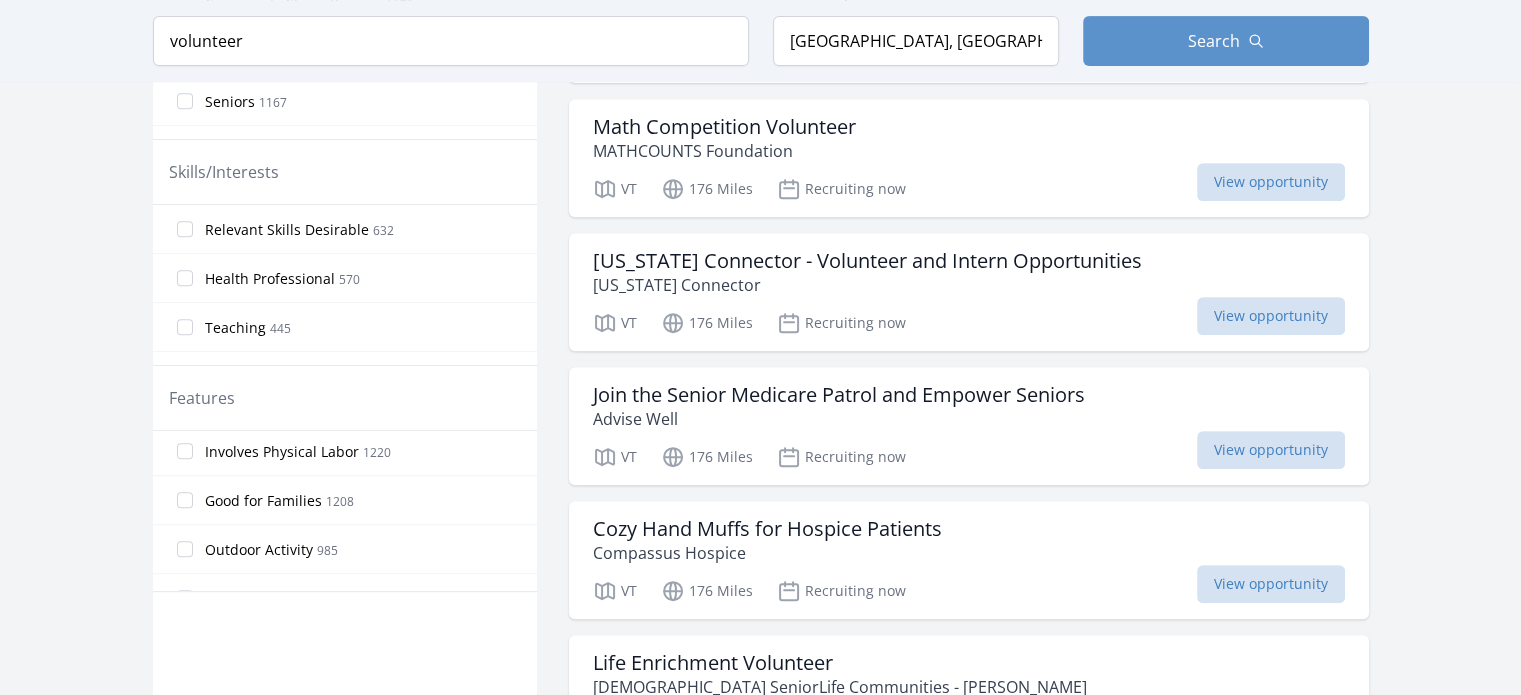 click on "Good for Families" at bounding box center [263, 501] 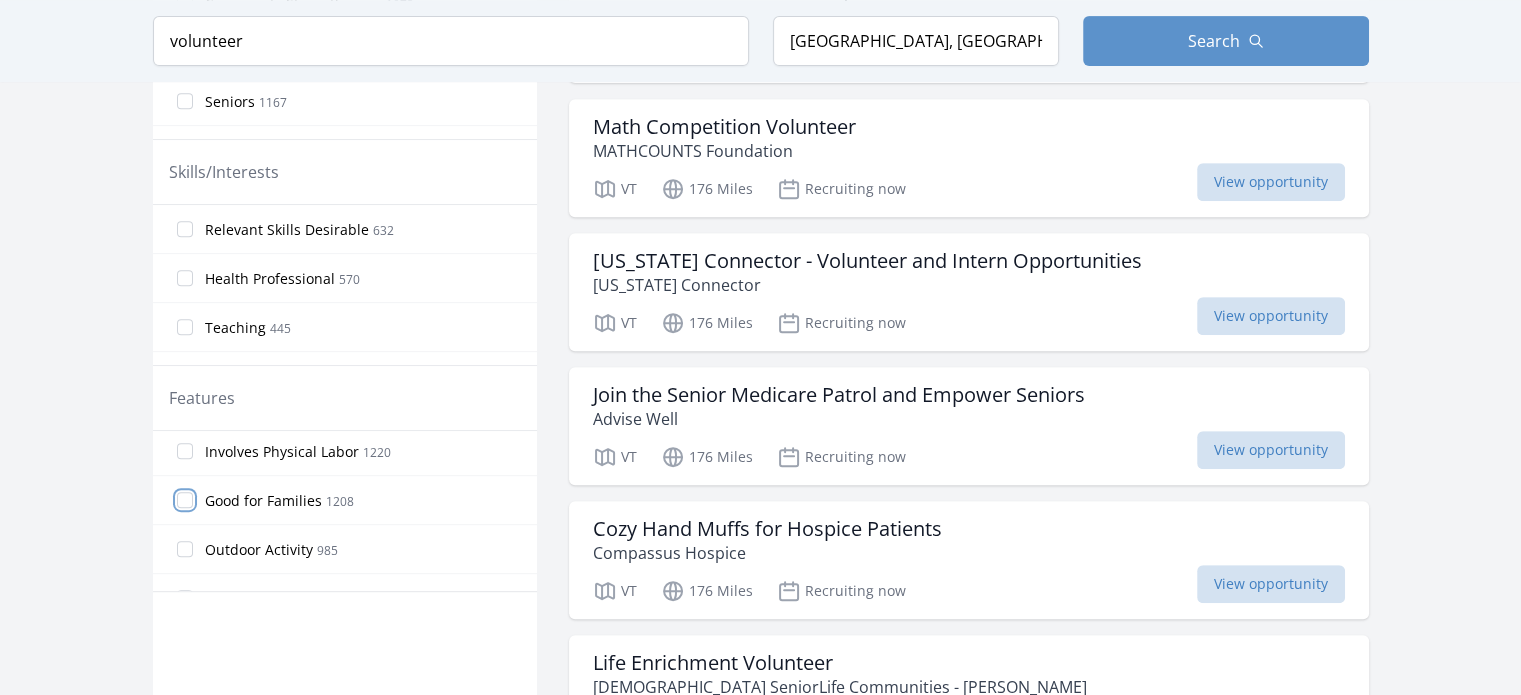 click on "Good for Families   1208" at bounding box center (185, 500) 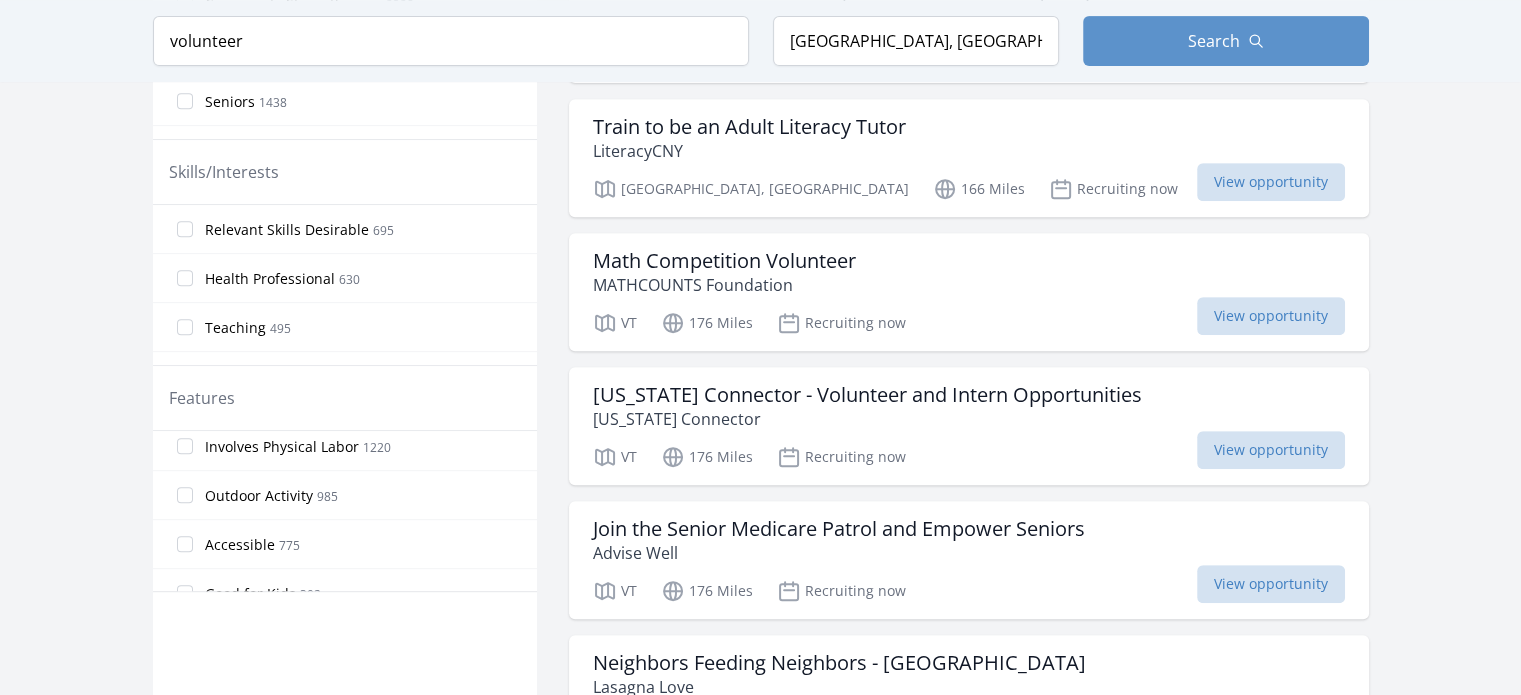 scroll, scrollTop: 300, scrollLeft: 0, axis: vertical 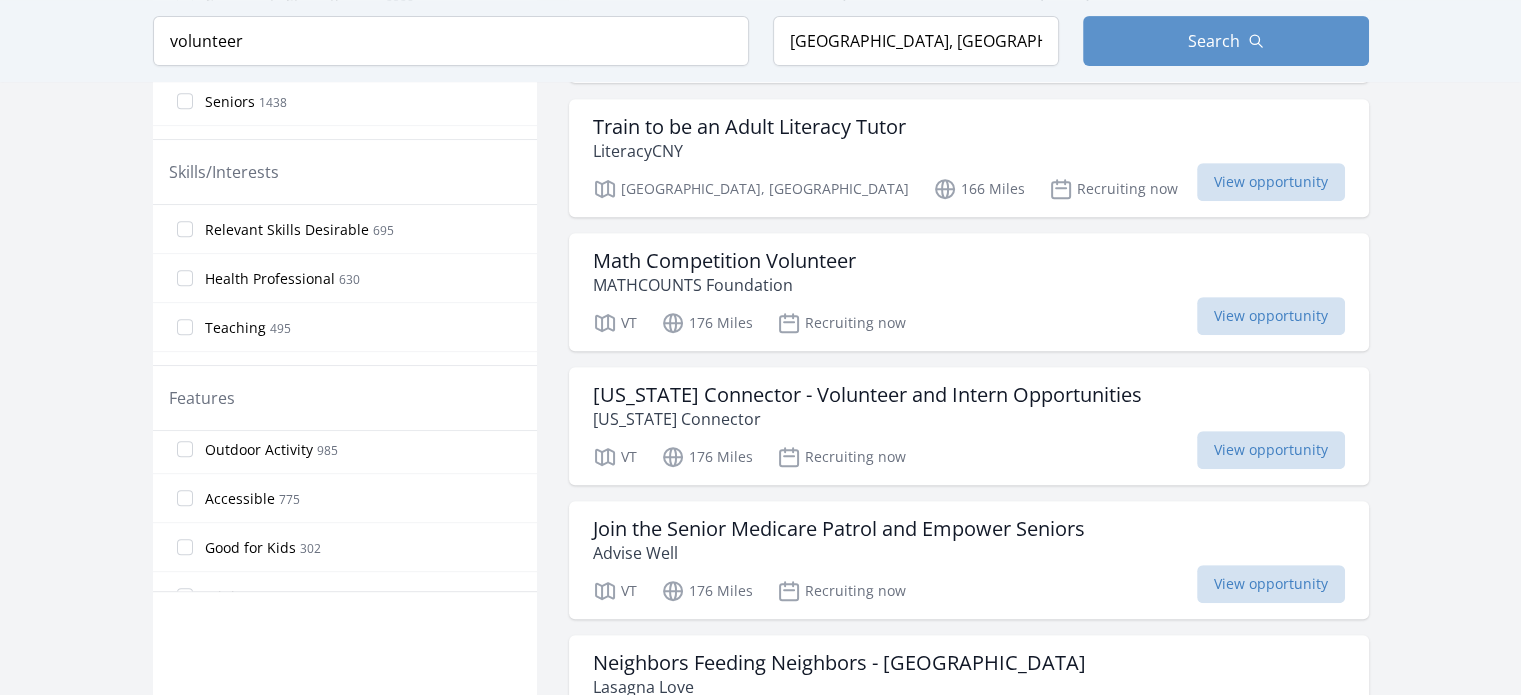 click on "Good for Kids   302" at bounding box center (345, 547) 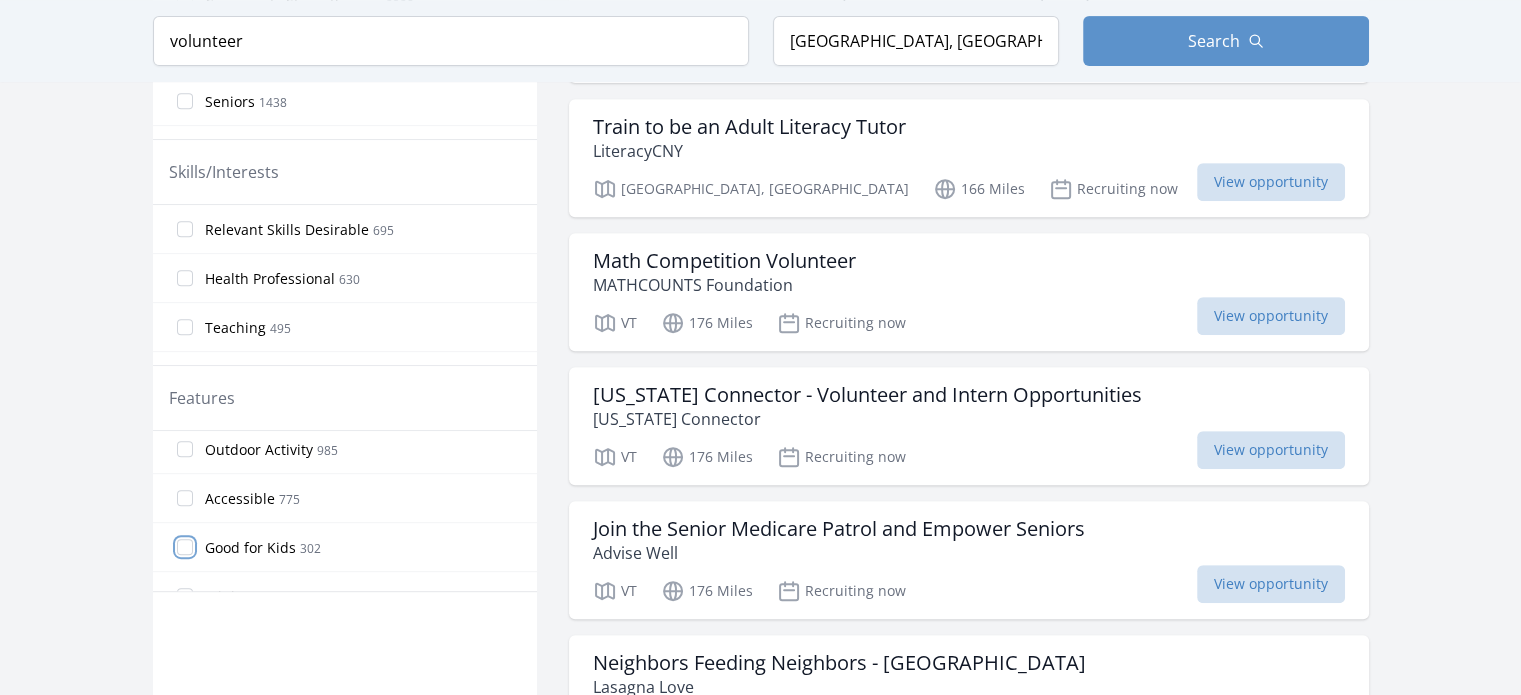 click on "Good for Kids   302" at bounding box center [185, 547] 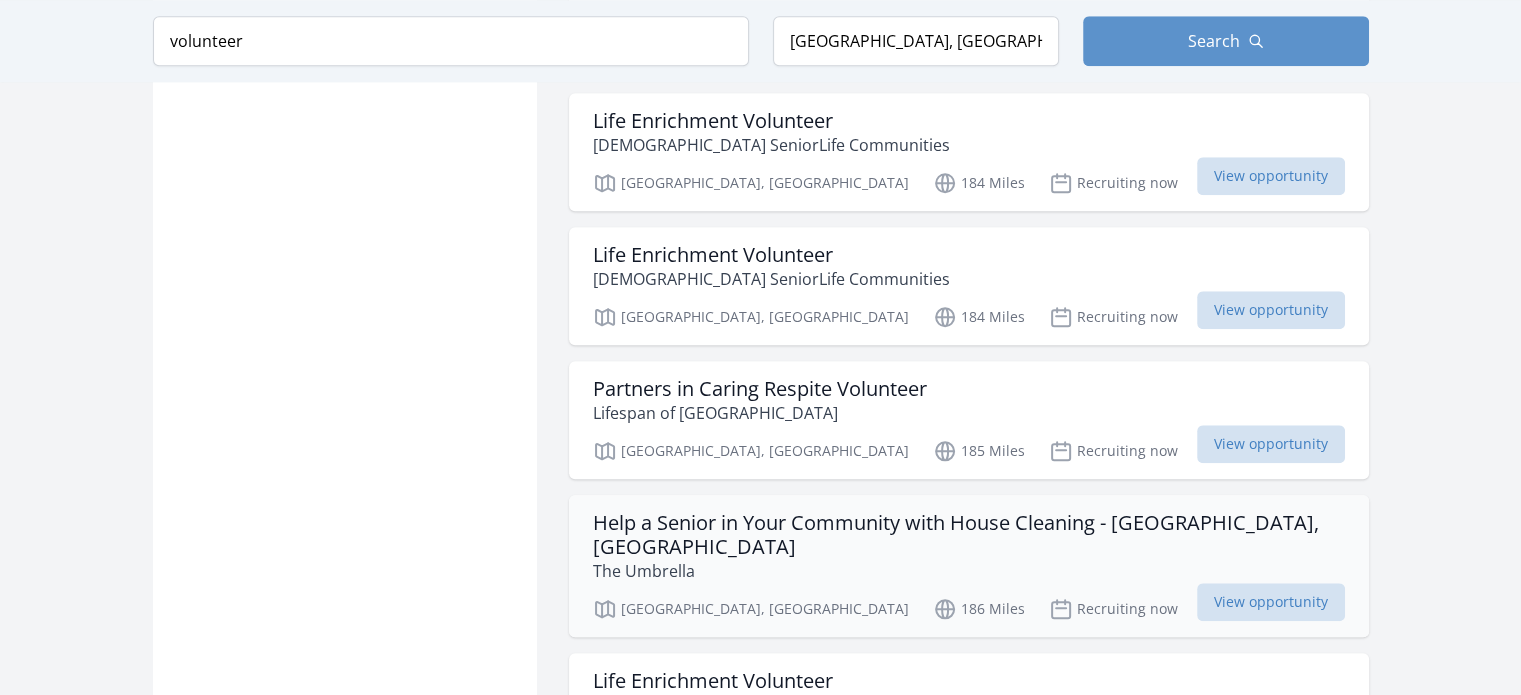 scroll, scrollTop: 2060, scrollLeft: 0, axis: vertical 